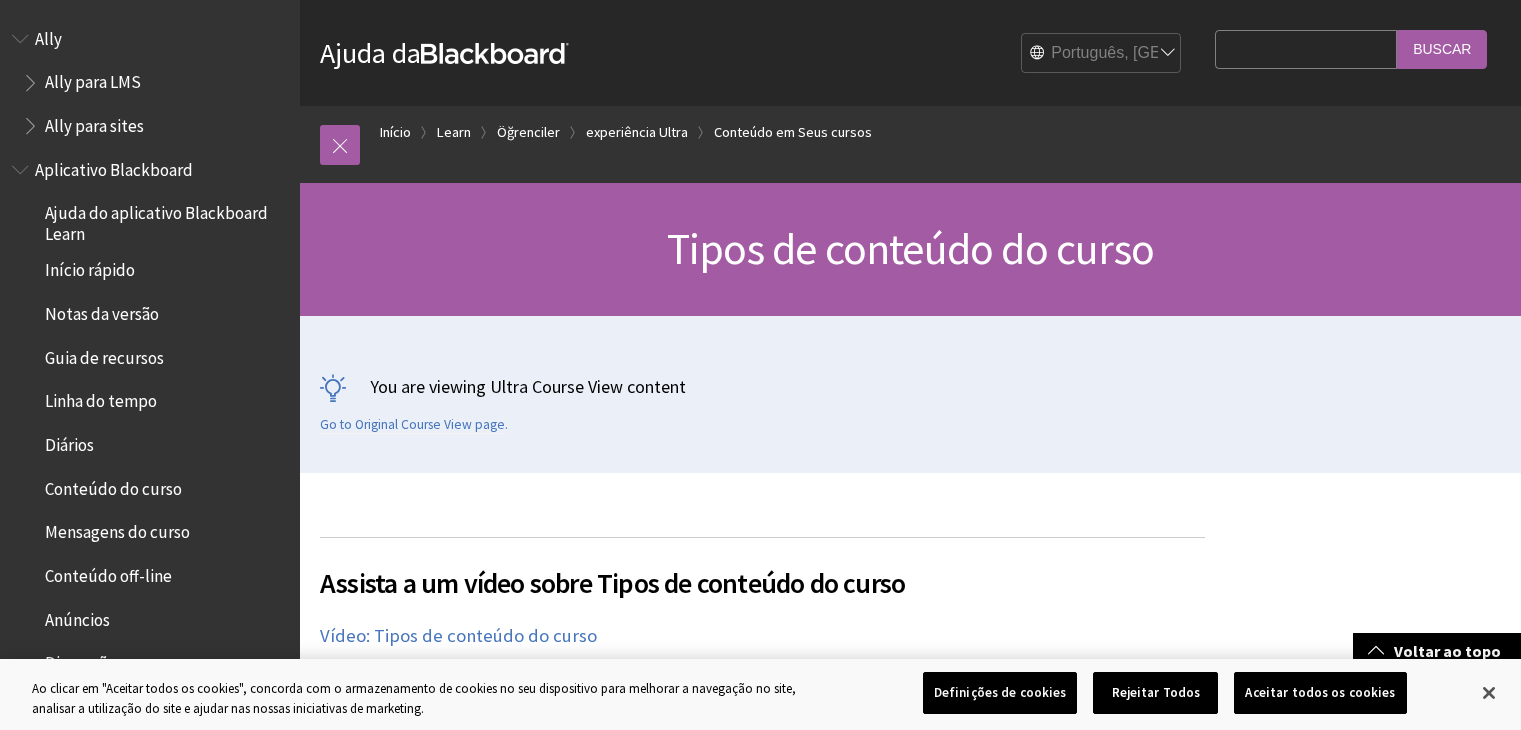 scroll, scrollTop: 1213, scrollLeft: 0, axis: vertical 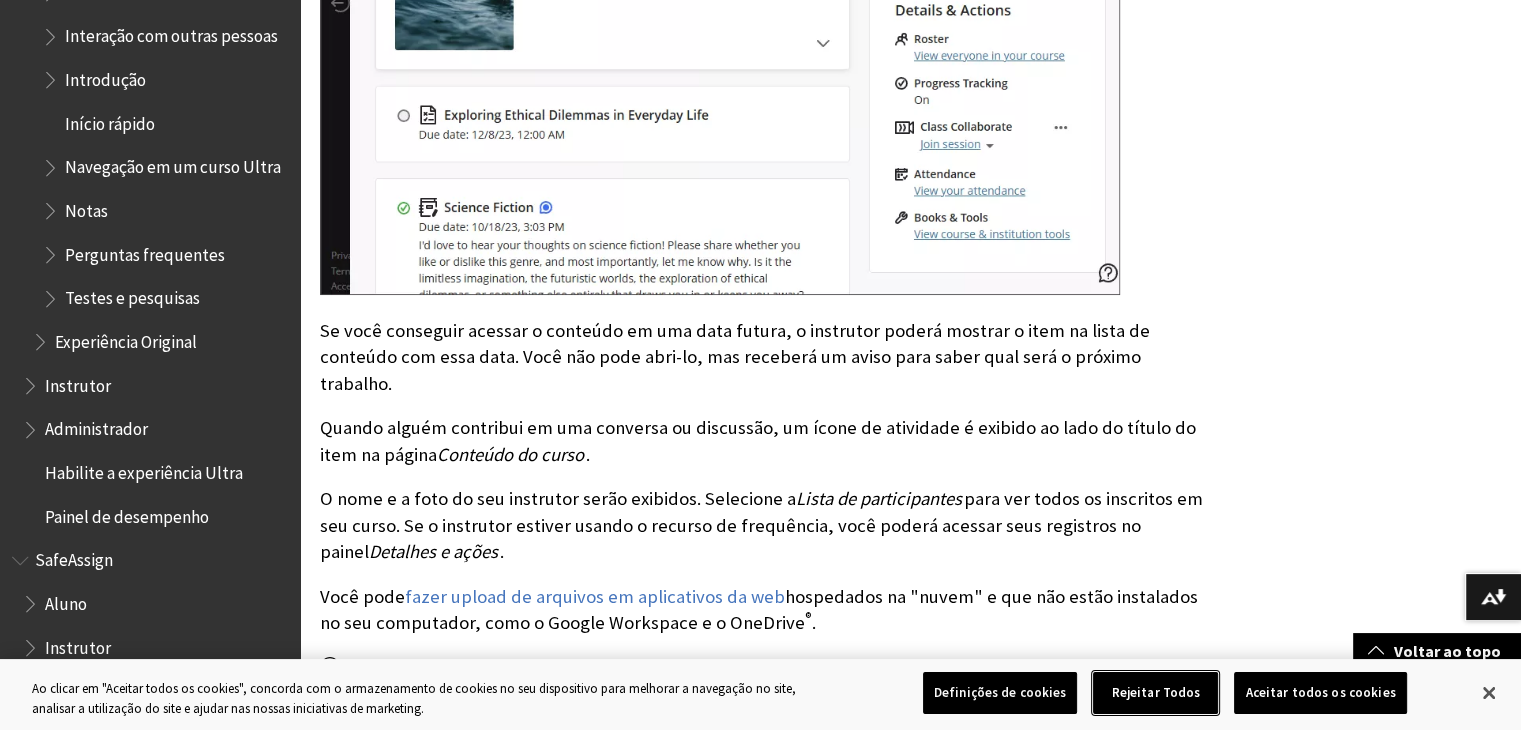 click on "Rejeitar Todos" at bounding box center [1155, 693] 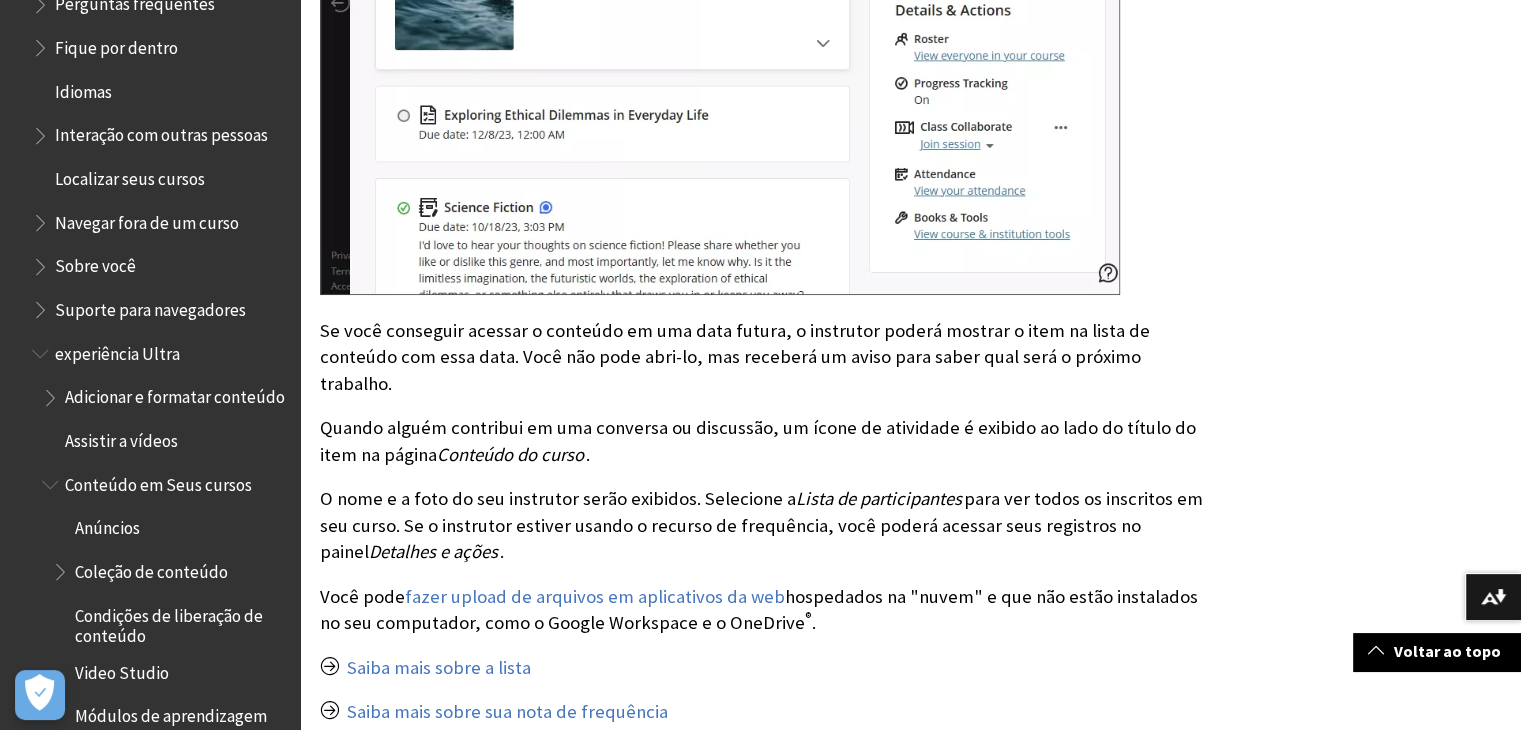 scroll, scrollTop: 1557, scrollLeft: 0, axis: vertical 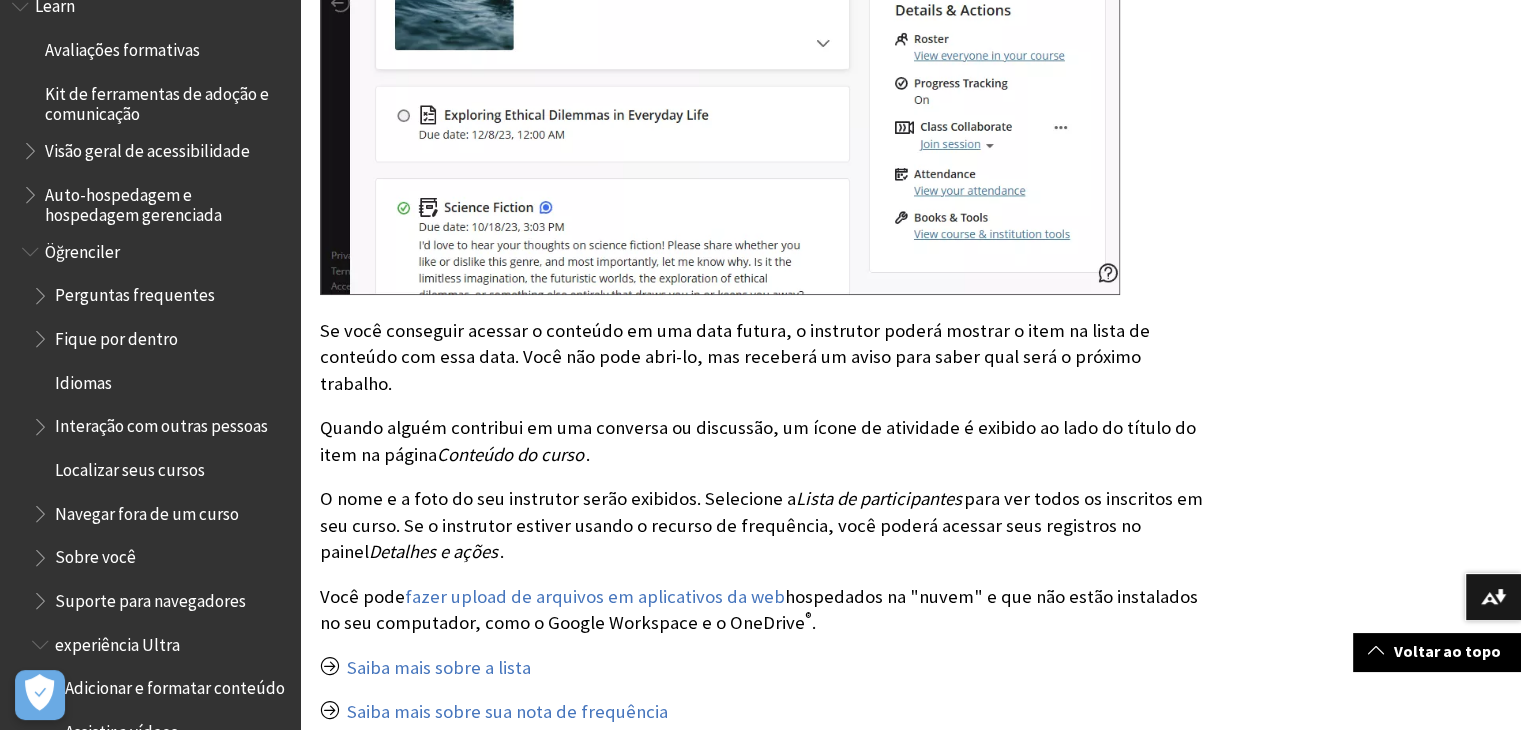 click on "Perguntas frequentes" at bounding box center (135, 292) 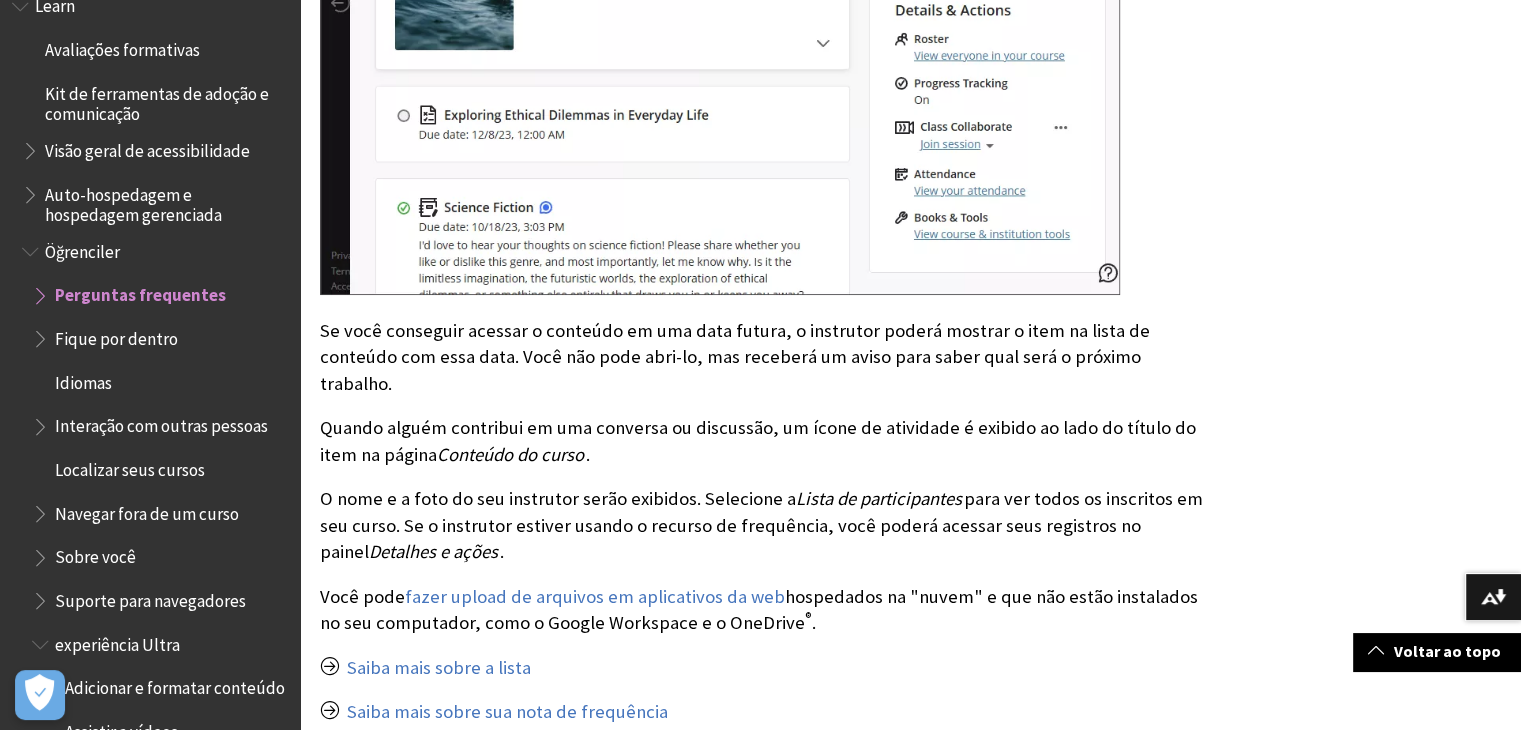 click on "Perguntas frequentes" at bounding box center (160, 296) 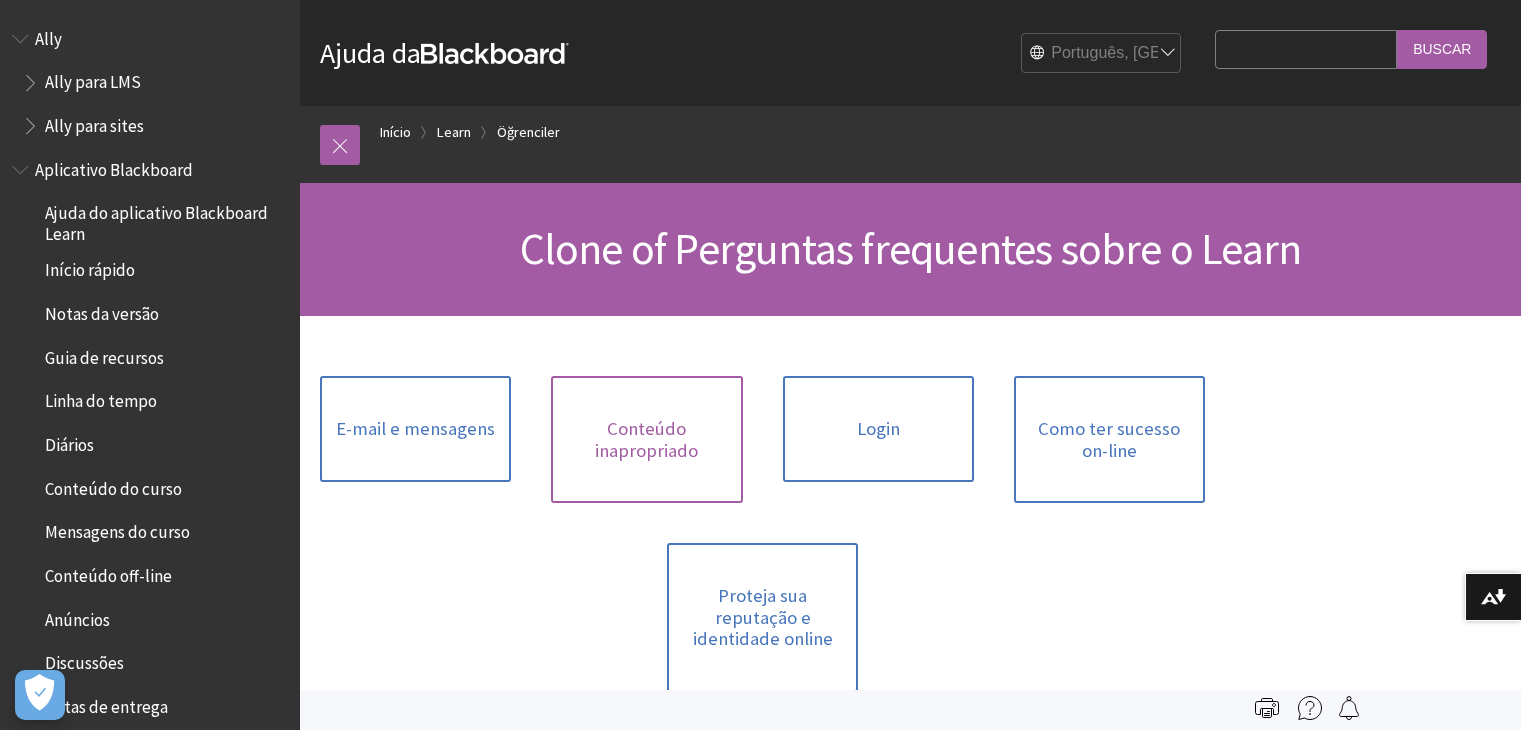 scroll, scrollTop: 0, scrollLeft: 0, axis: both 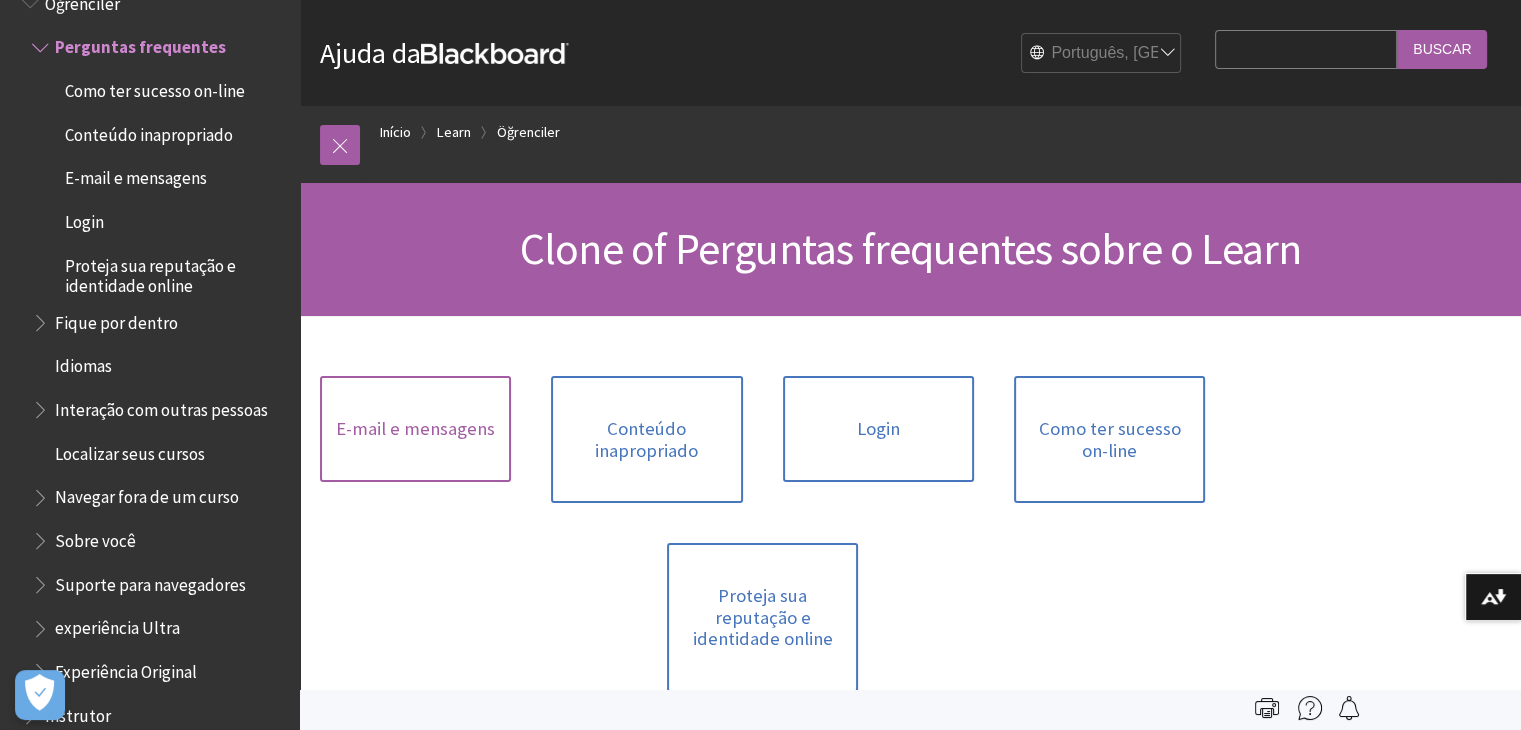 click on "E-mail e mensagens" at bounding box center (415, 429) 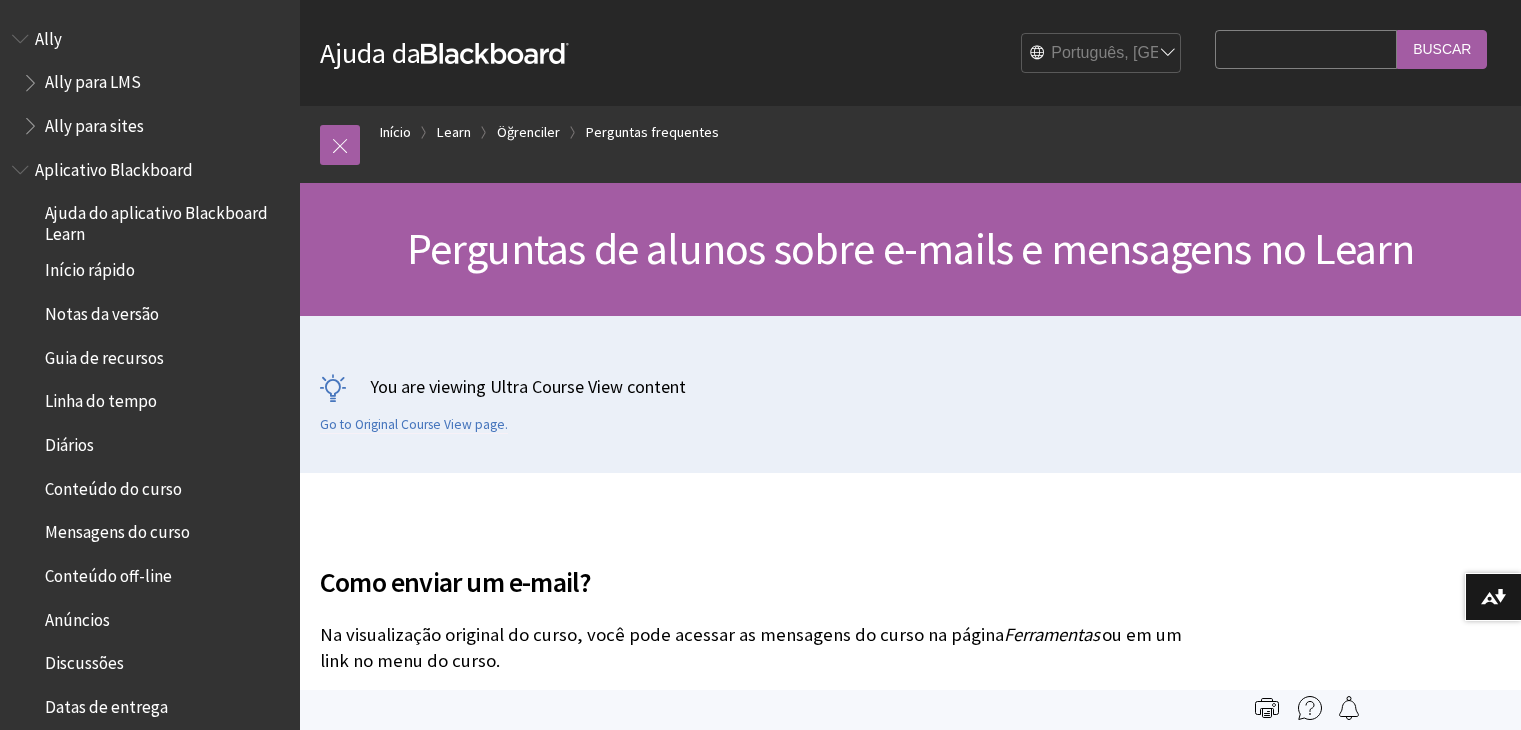 scroll, scrollTop: 0, scrollLeft: 0, axis: both 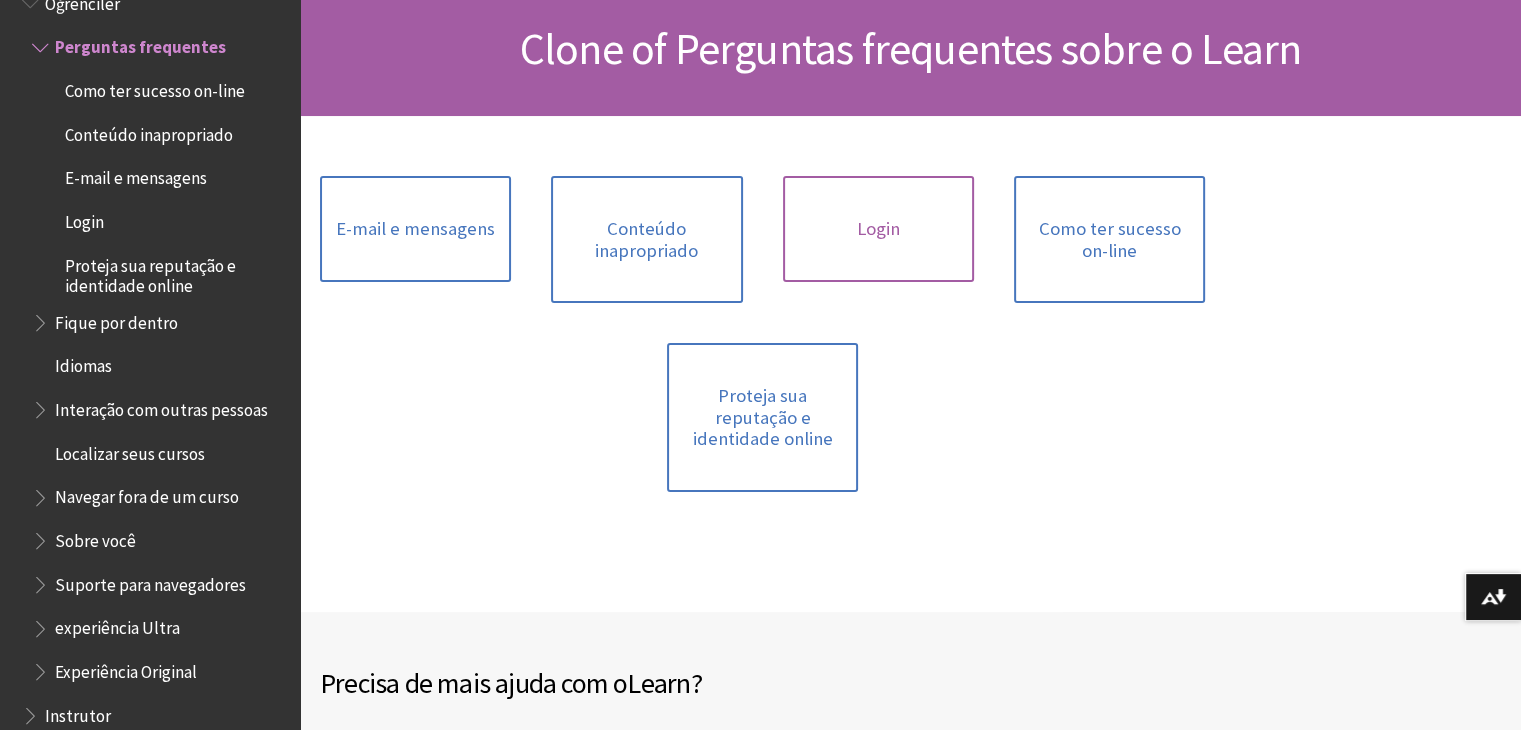 click on "Login" at bounding box center [878, 229] 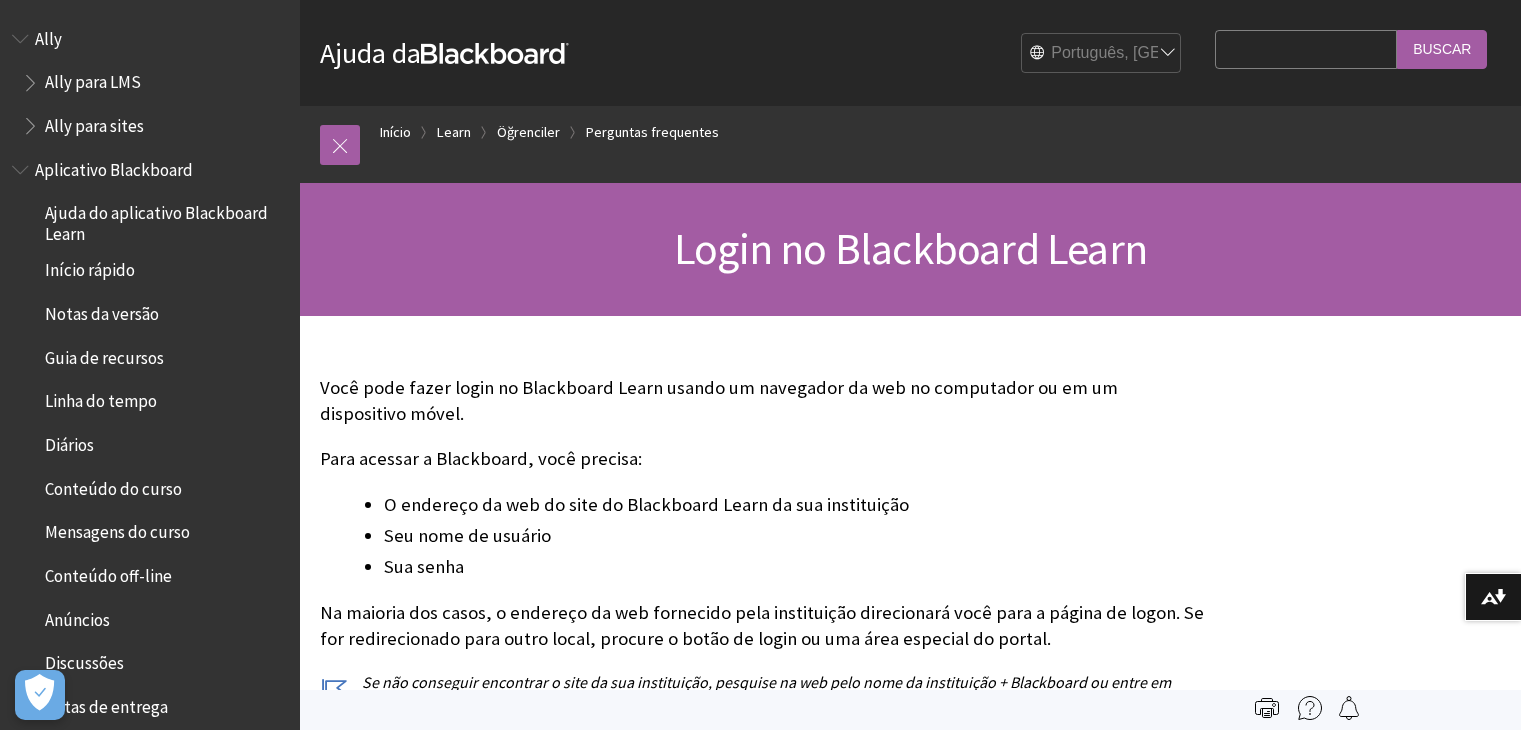 scroll, scrollTop: 0, scrollLeft: 0, axis: both 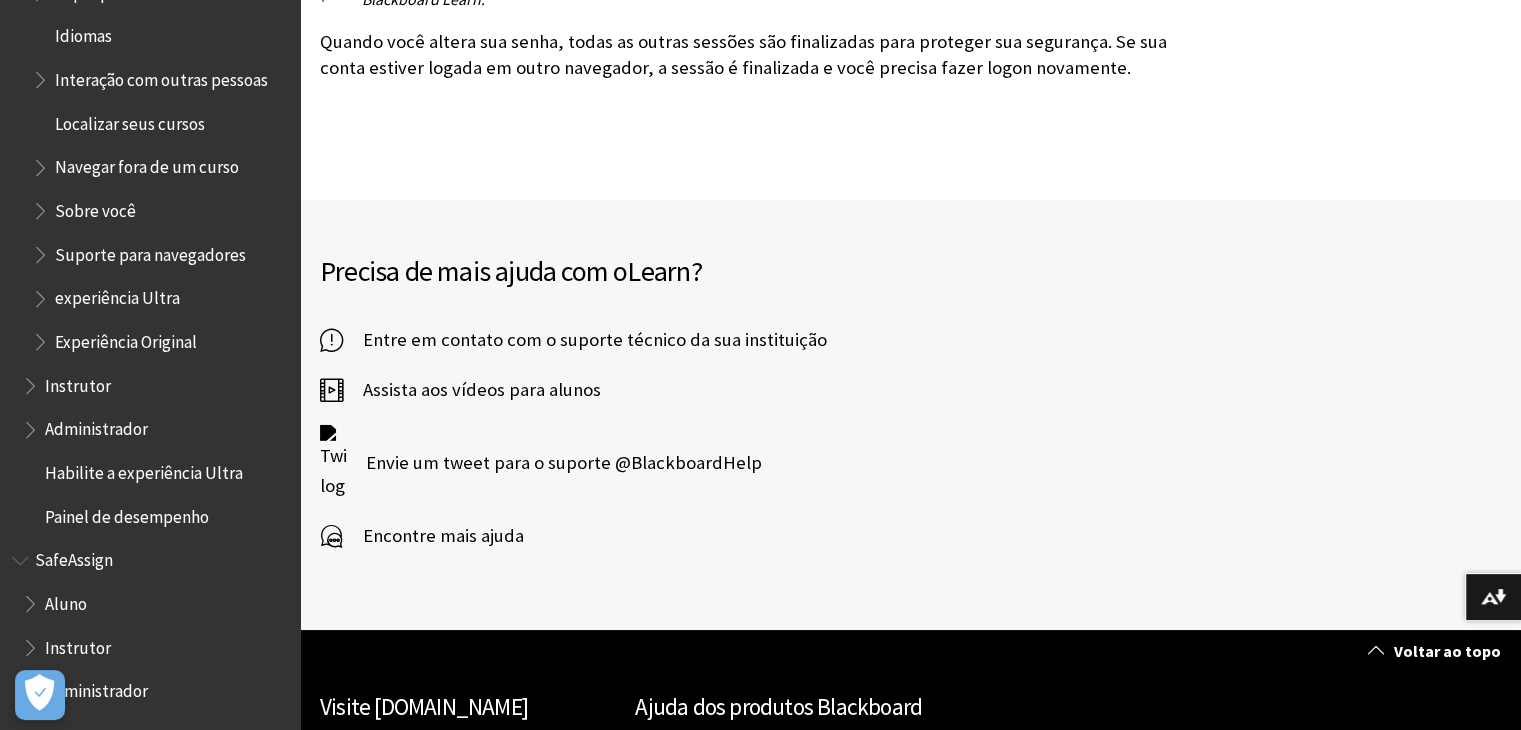 click on "Aluno" at bounding box center [66, 600] 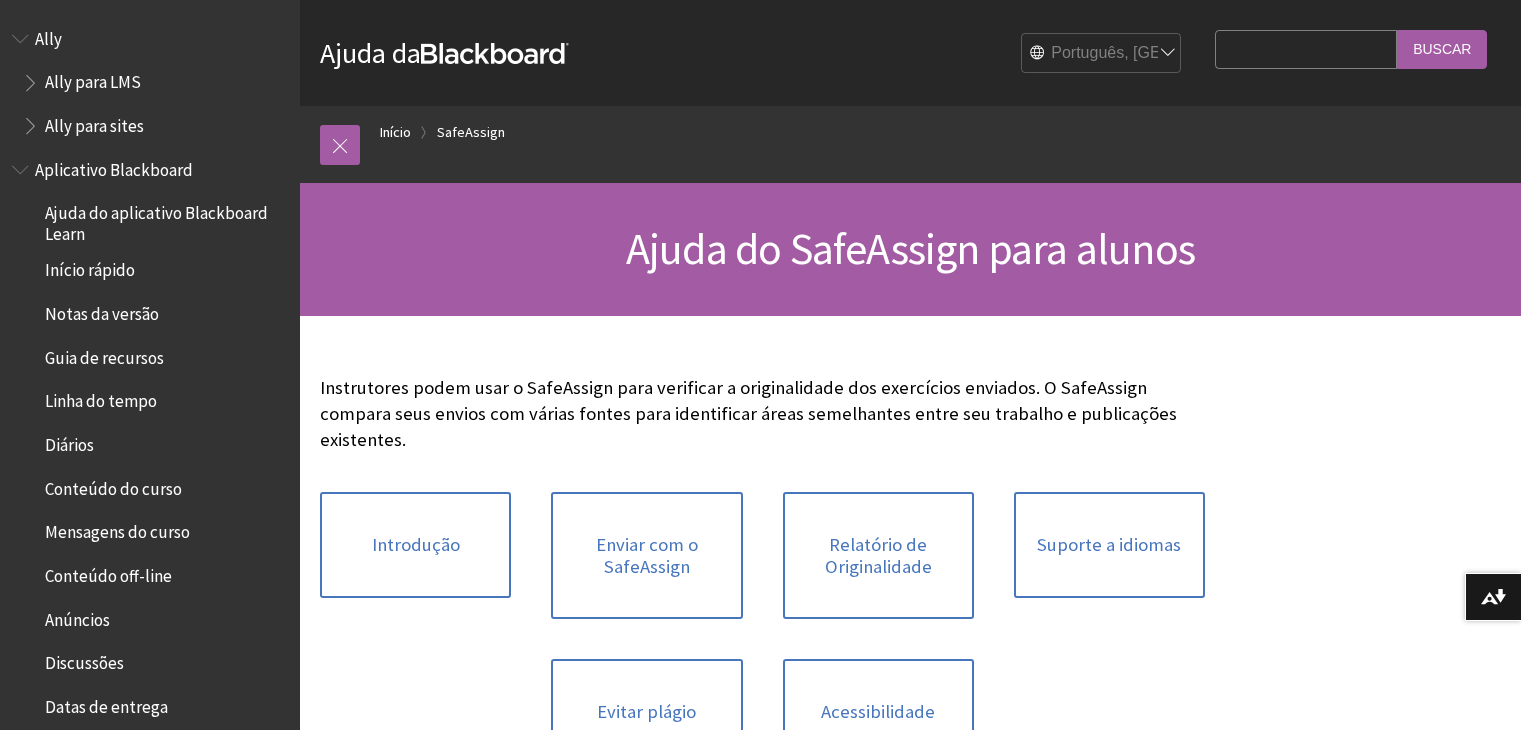 scroll, scrollTop: 0, scrollLeft: 0, axis: both 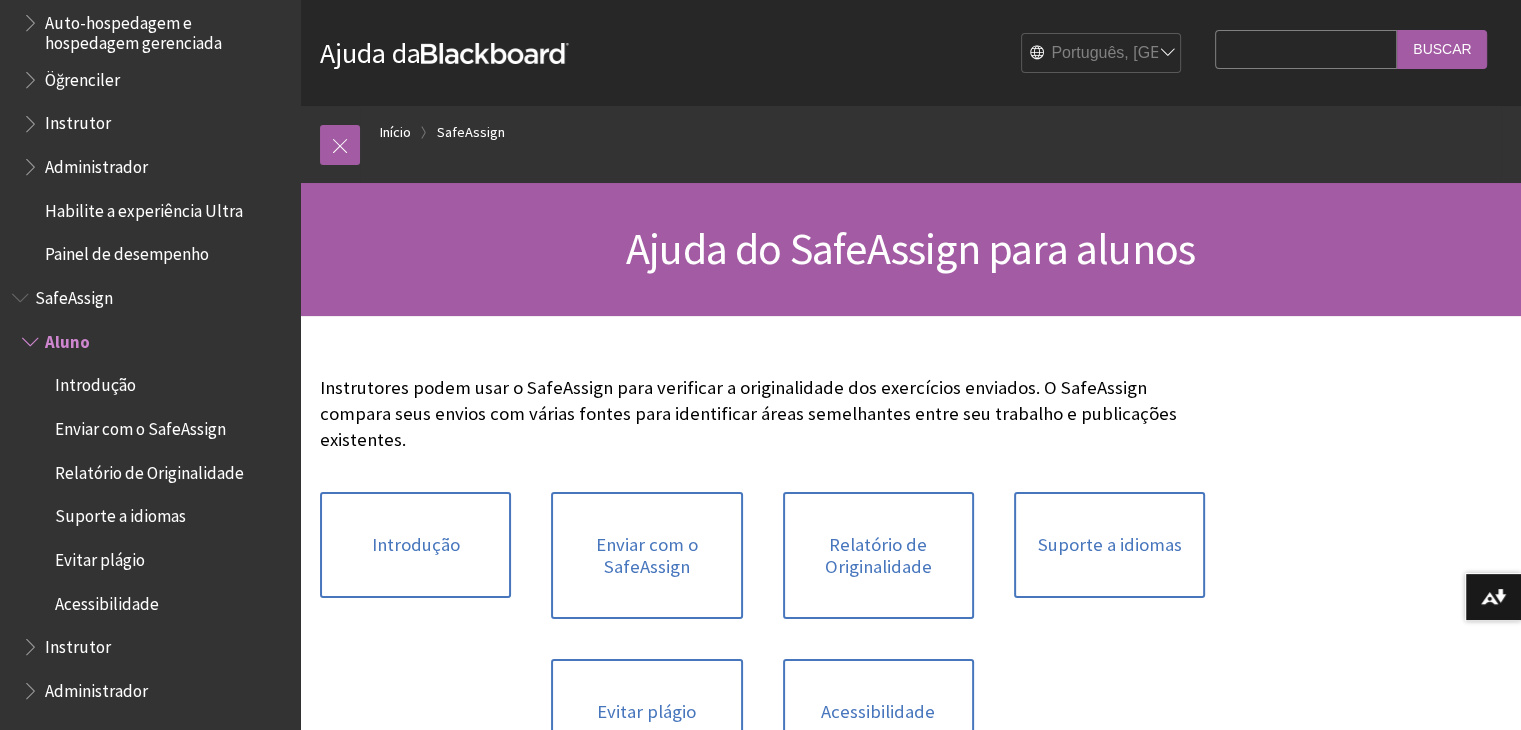 click on "Ajuda do SafeAssign para alunos" at bounding box center [910, 249] 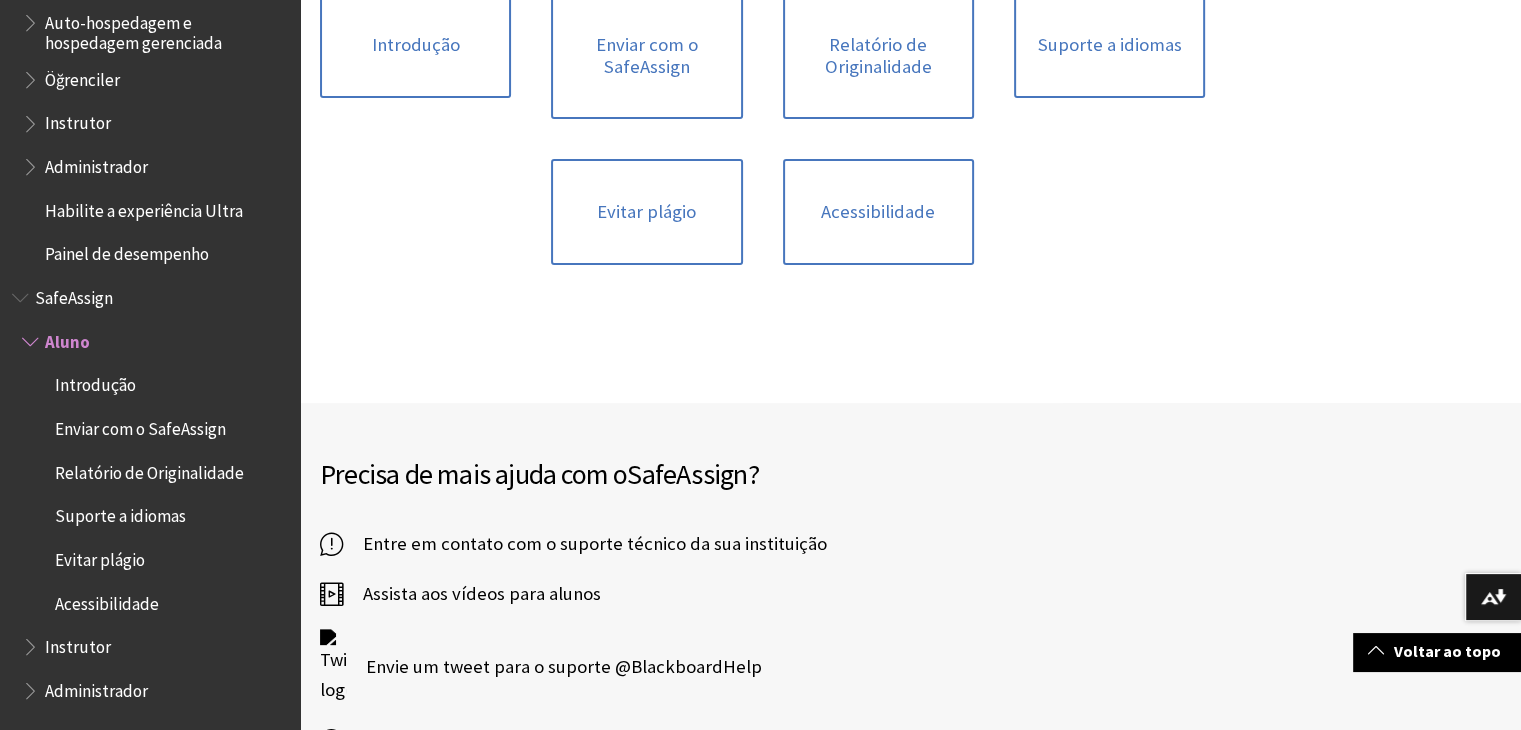 scroll, scrollTop: 400, scrollLeft: 0, axis: vertical 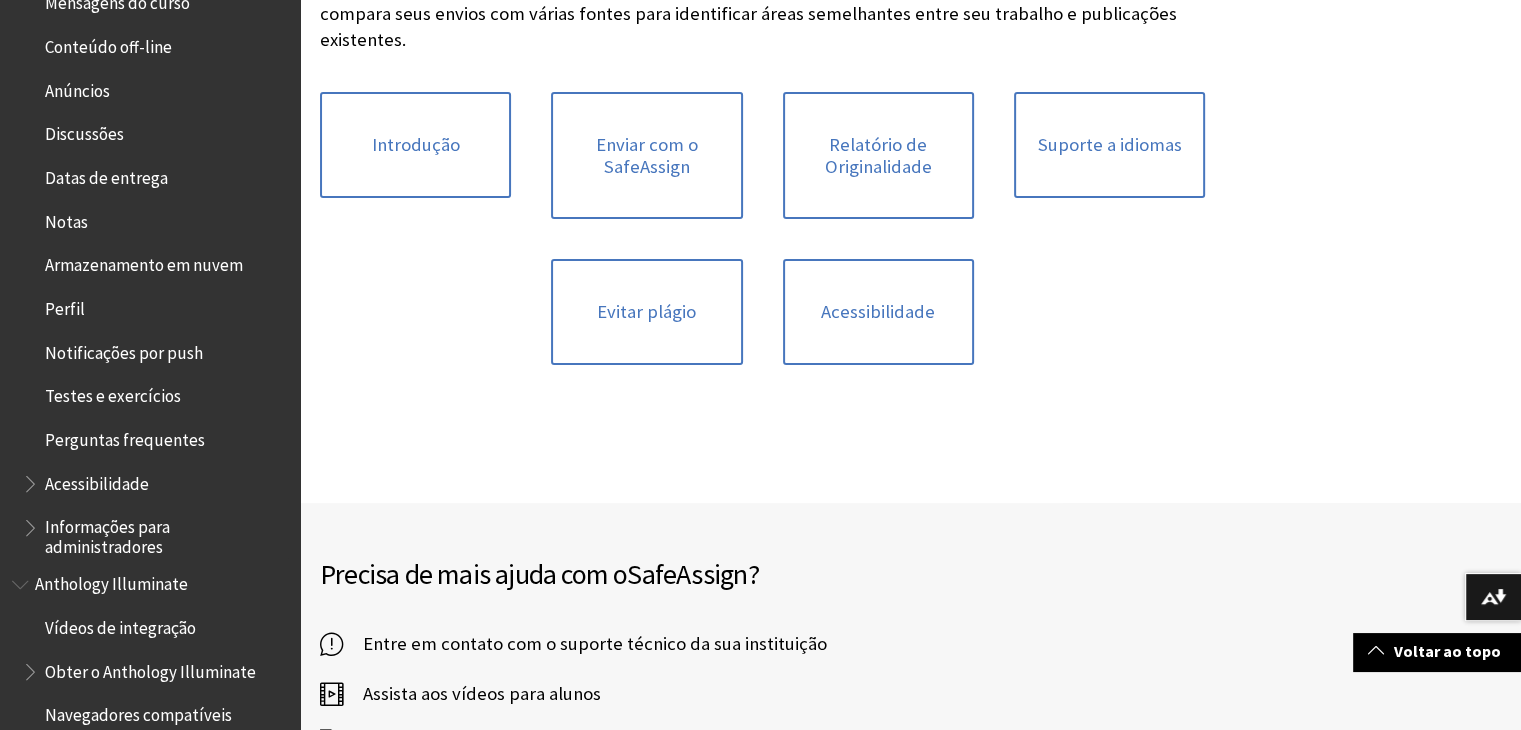 click on "Perguntas frequentes" at bounding box center (125, 436) 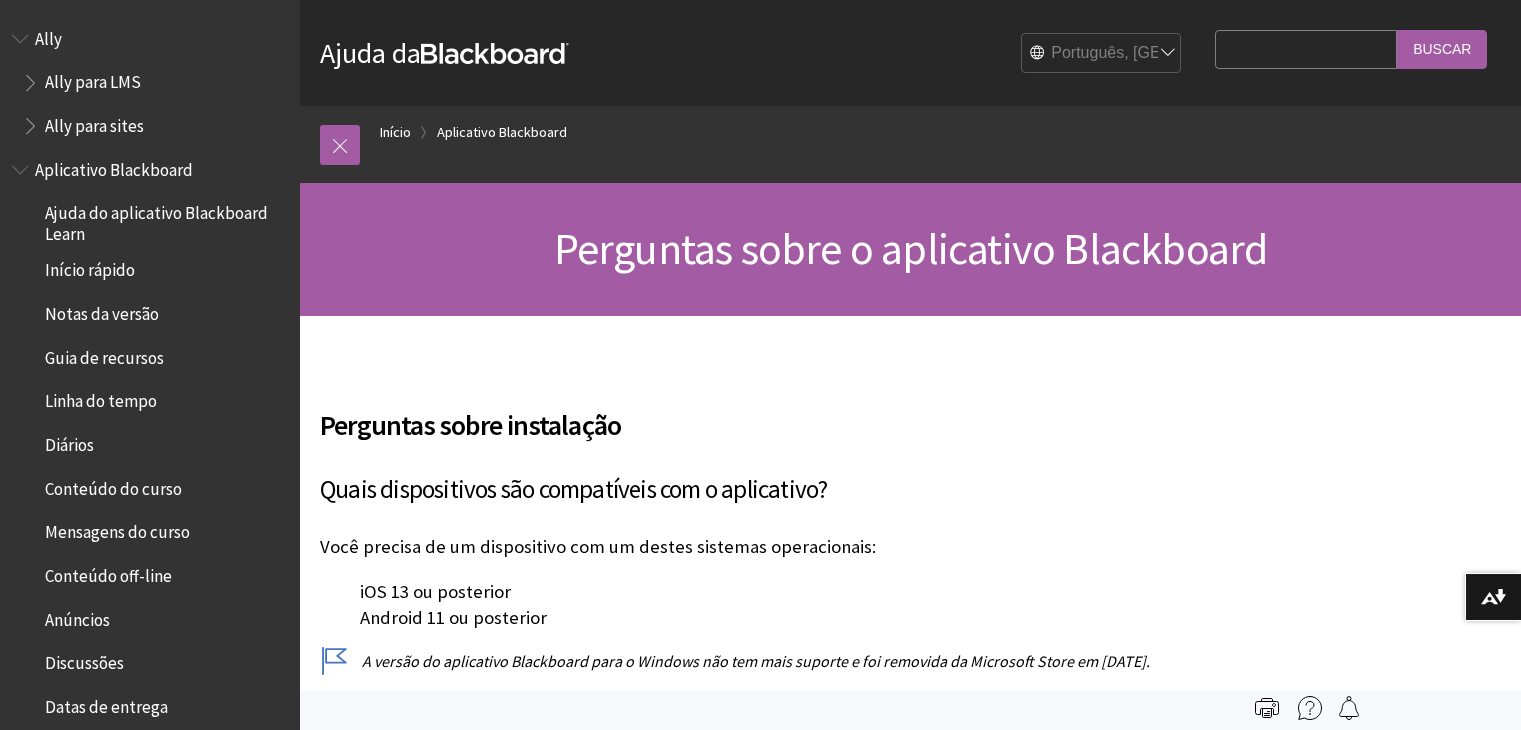 scroll, scrollTop: 0, scrollLeft: 0, axis: both 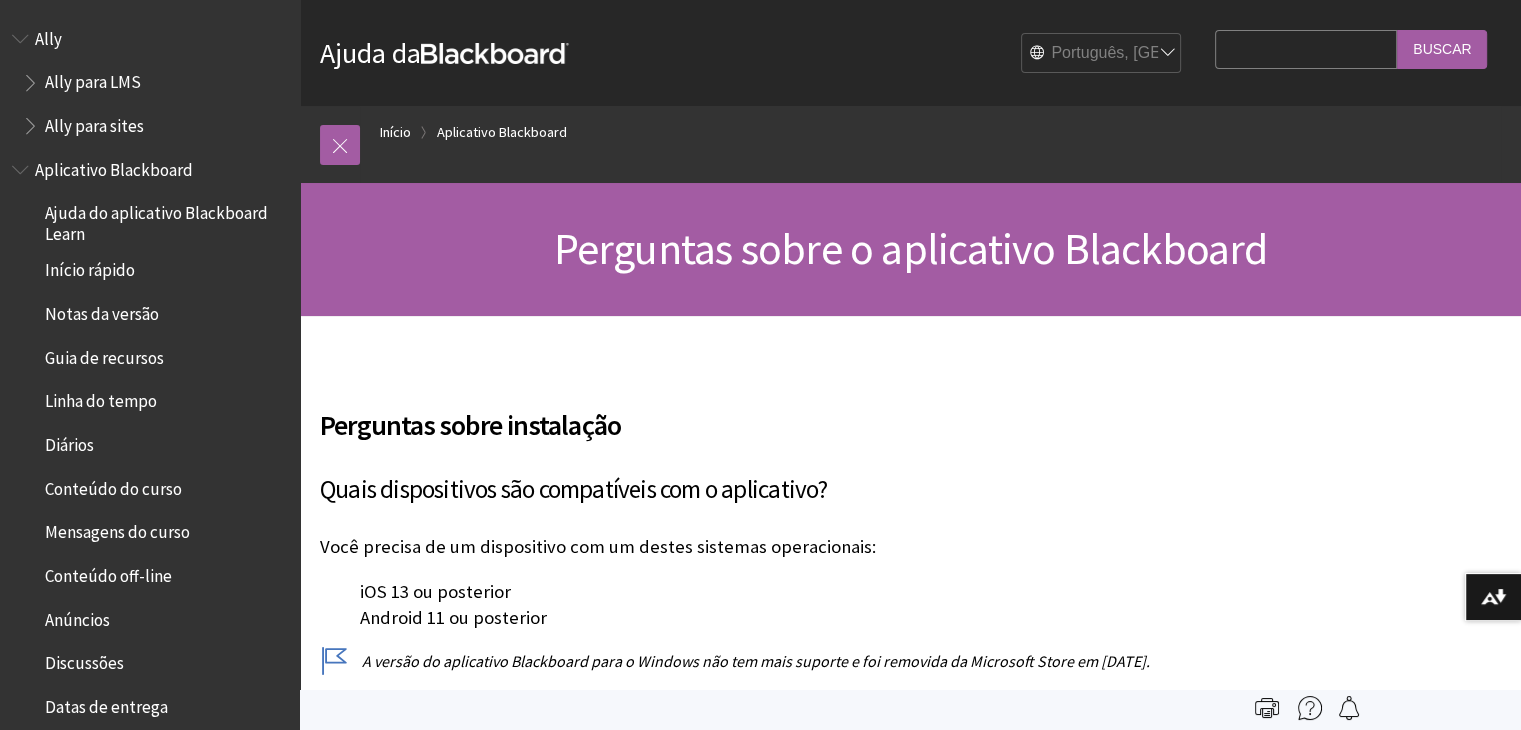 click on "Search Query" at bounding box center (1306, 49) 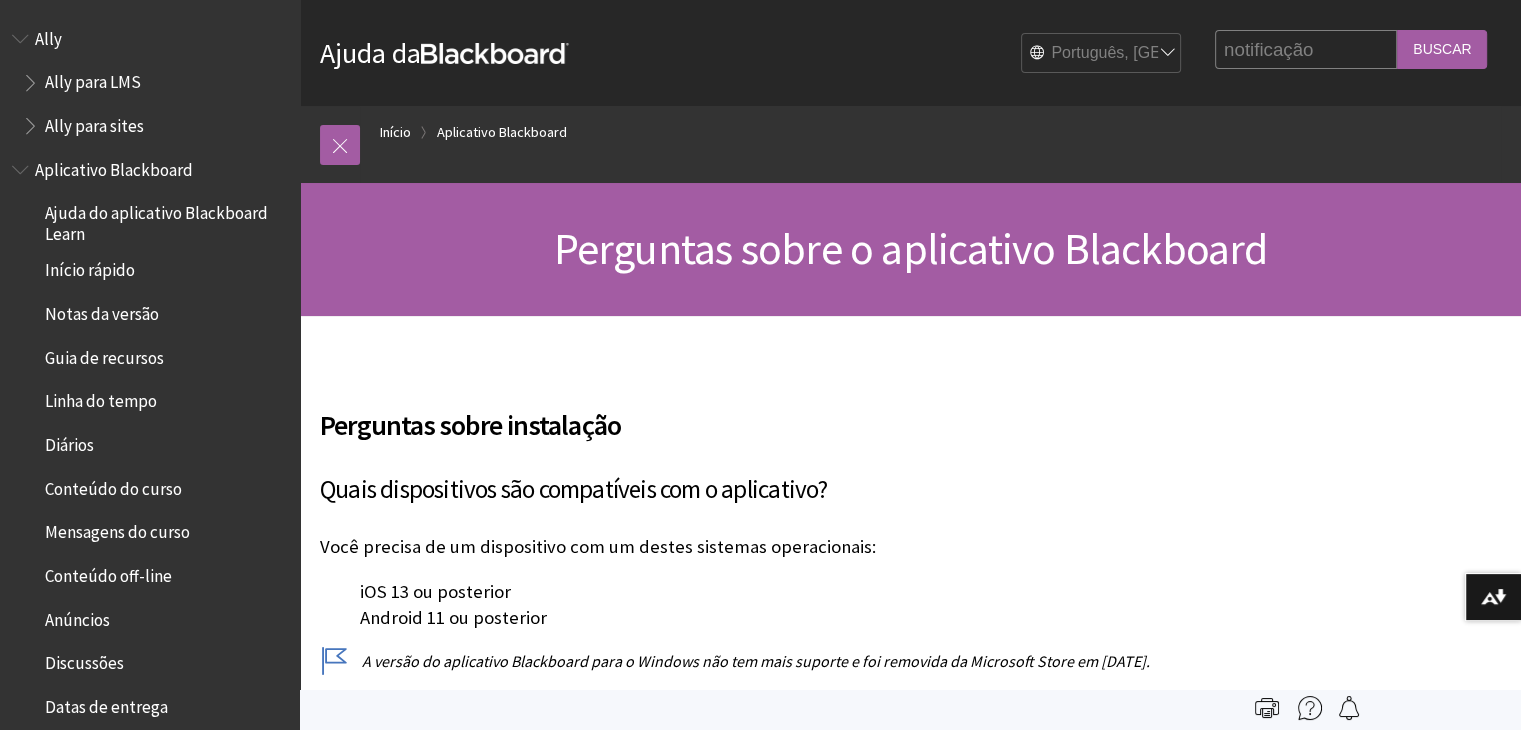 type on "notificação" 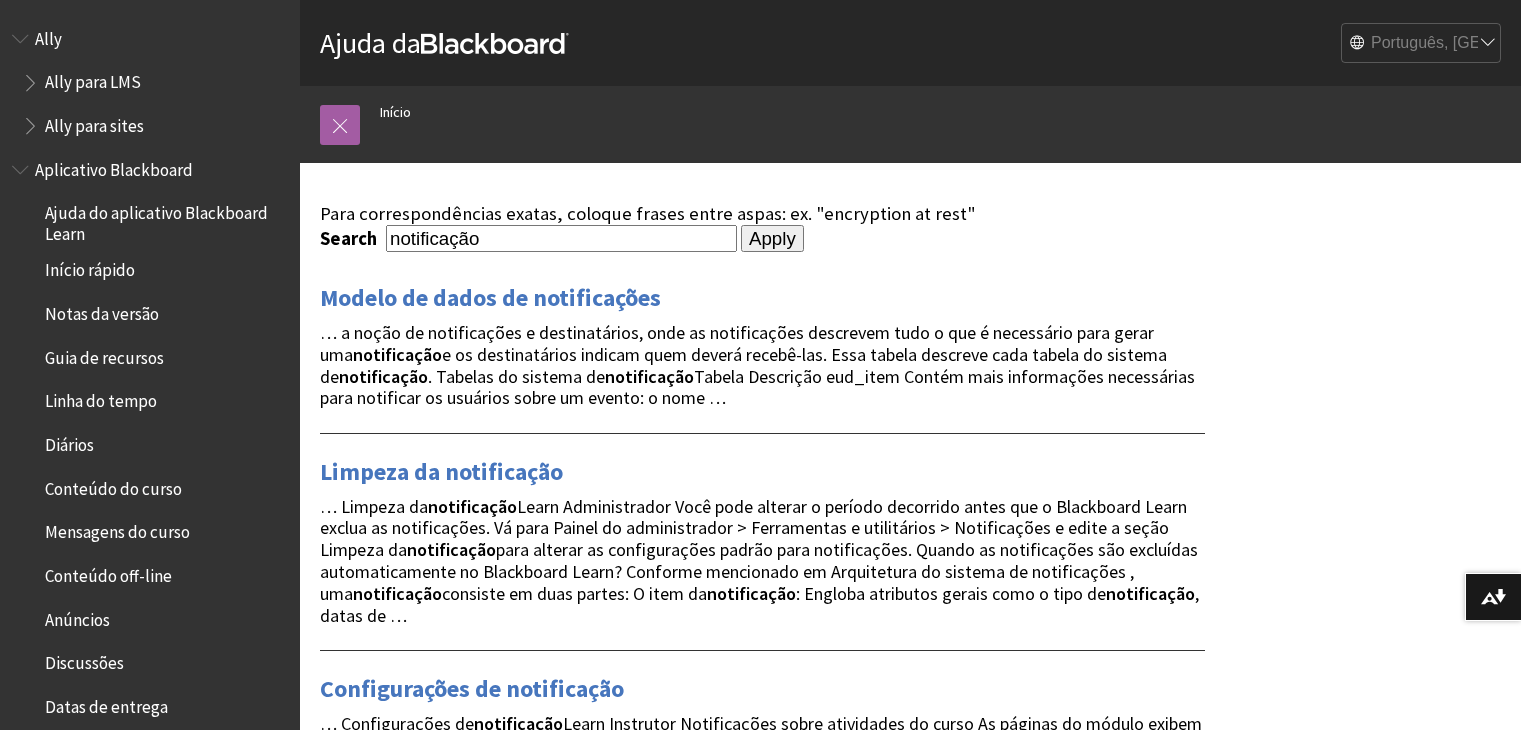 scroll, scrollTop: 0, scrollLeft: 0, axis: both 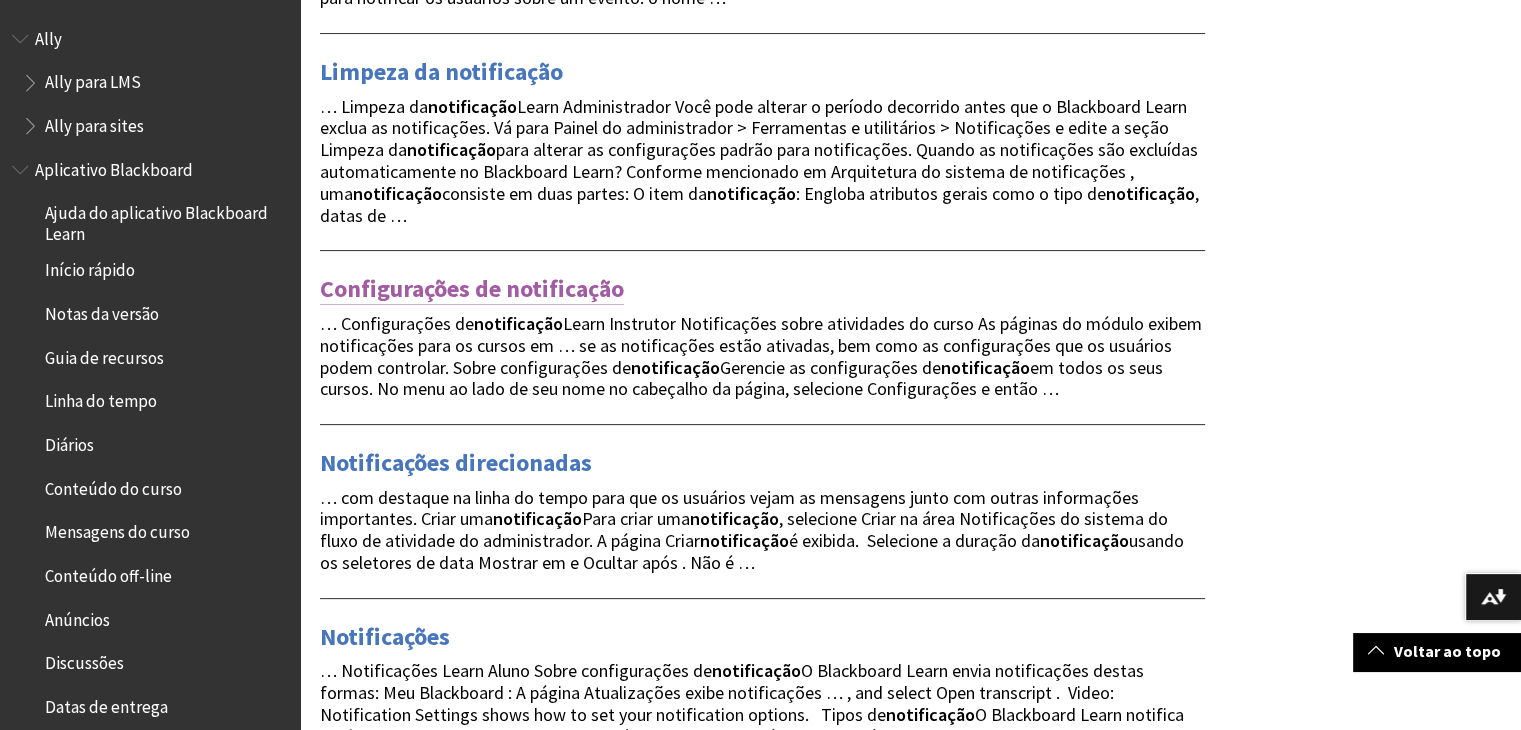 click on "Configurações de notificação" at bounding box center (472, 289) 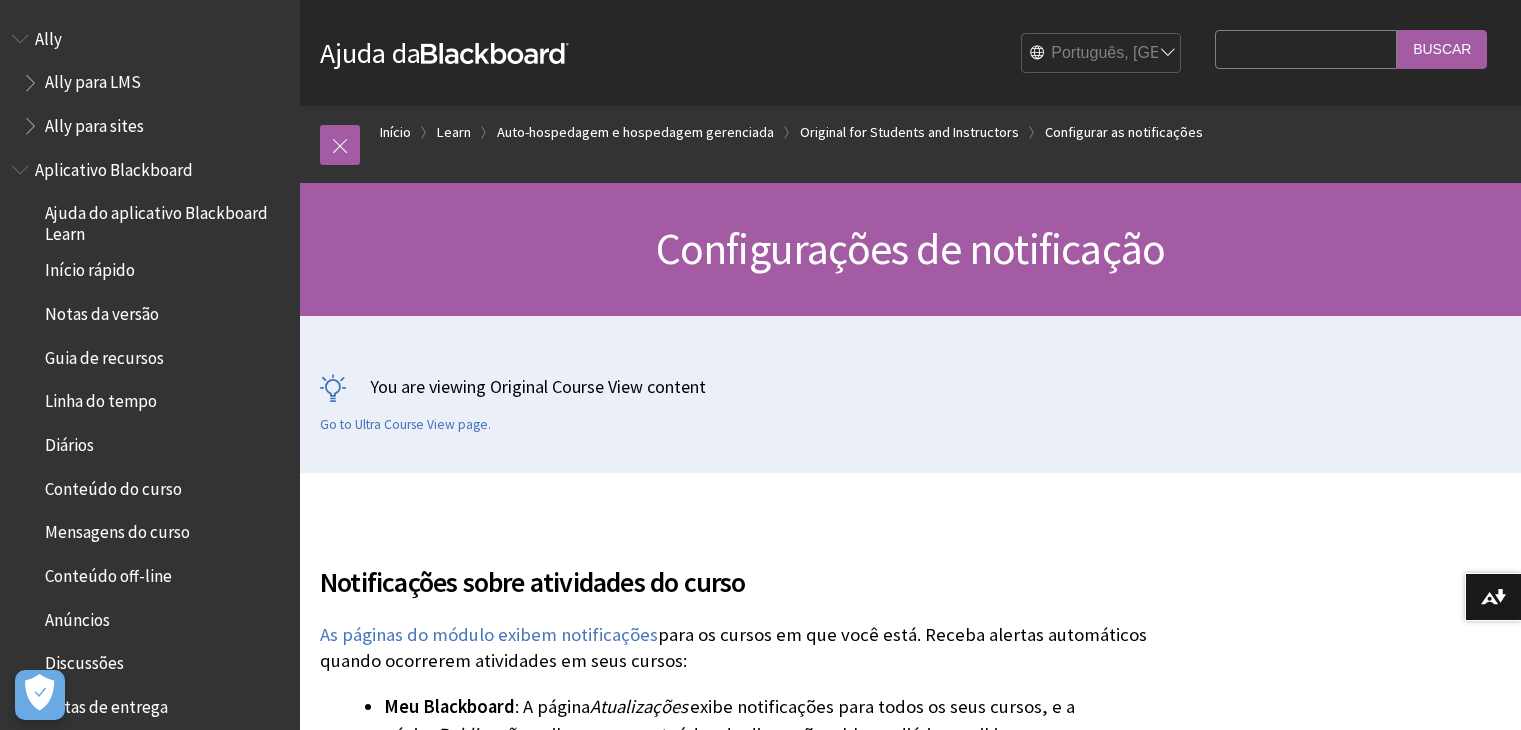 scroll, scrollTop: 500, scrollLeft: 0, axis: vertical 